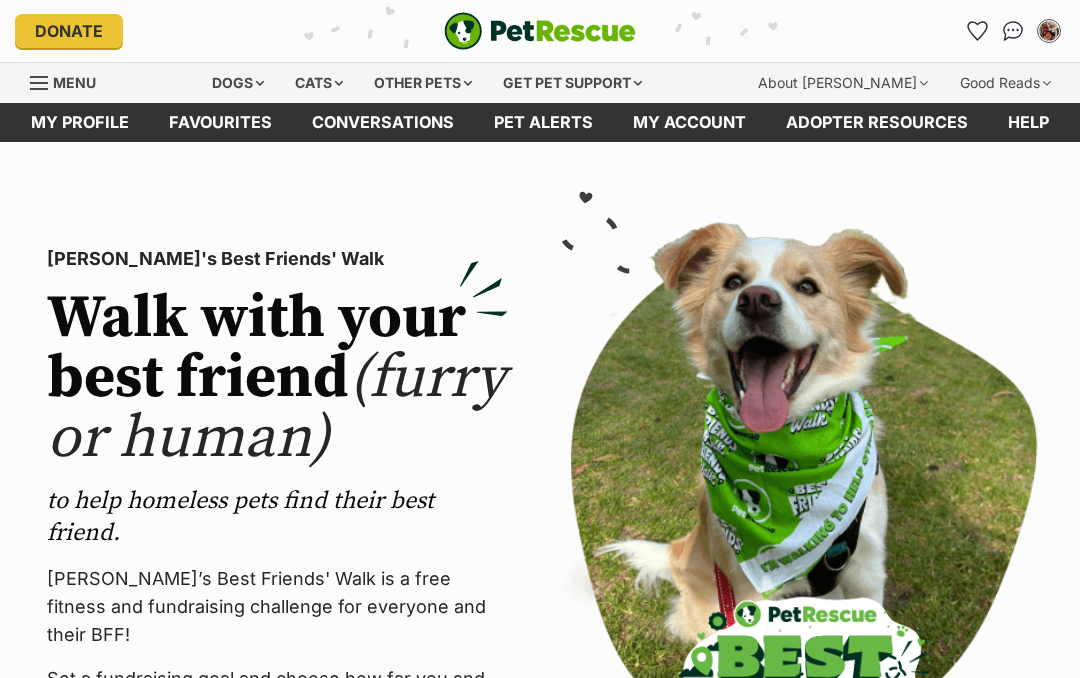 scroll, scrollTop: 0, scrollLeft: 0, axis: both 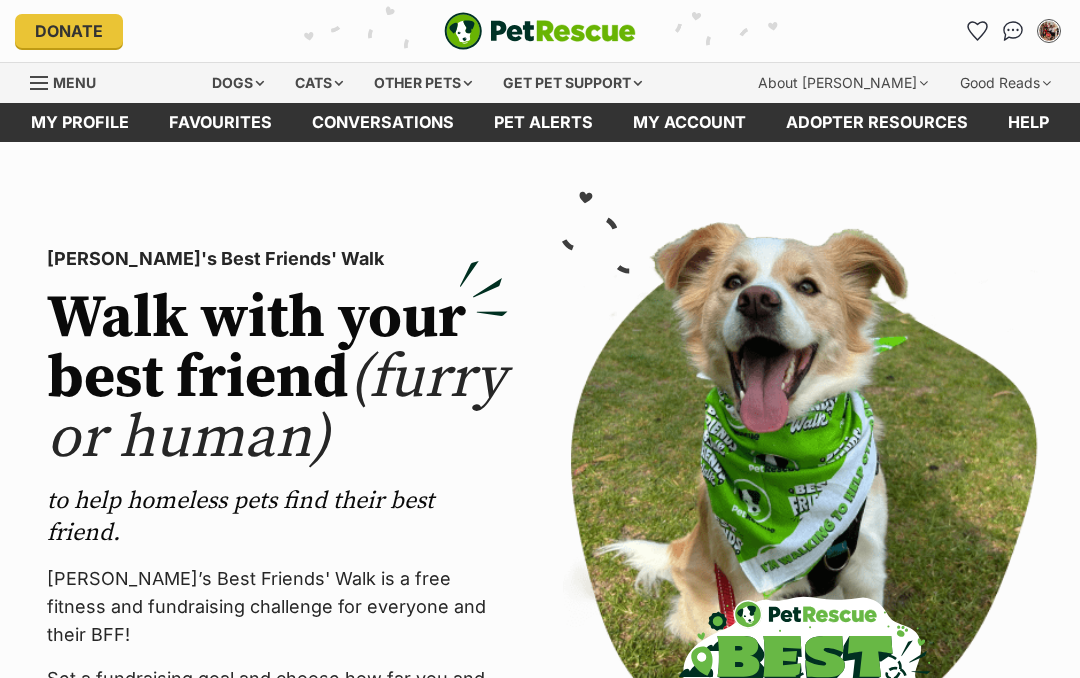 click on "My profile" at bounding box center [80, 122] 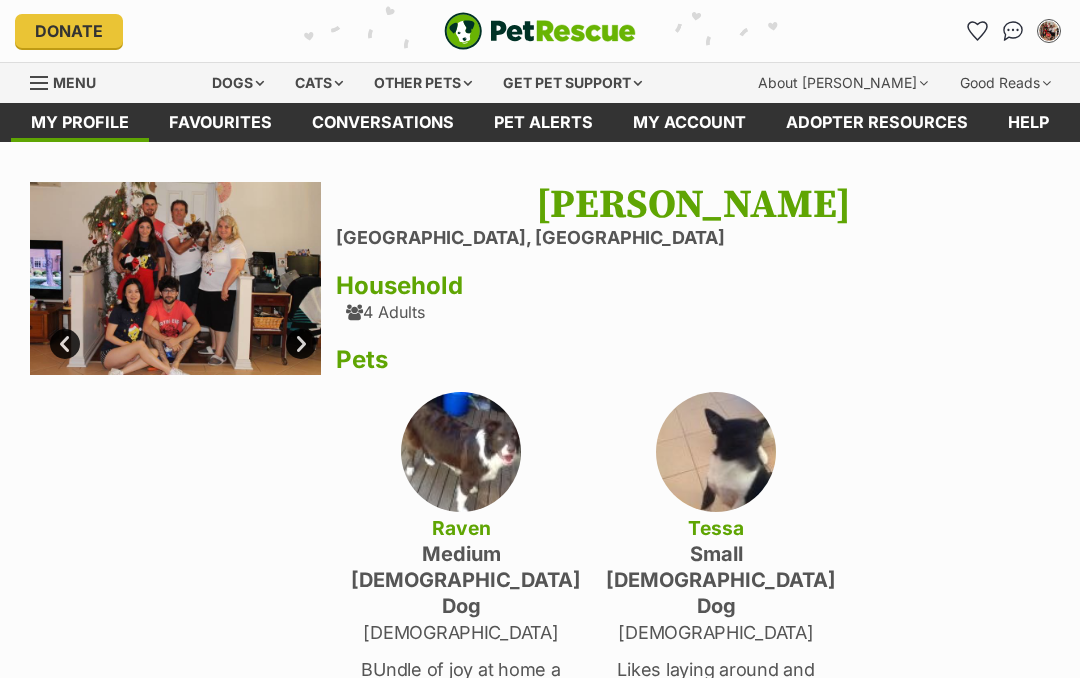scroll, scrollTop: 0, scrollLeft: 0, axis: both 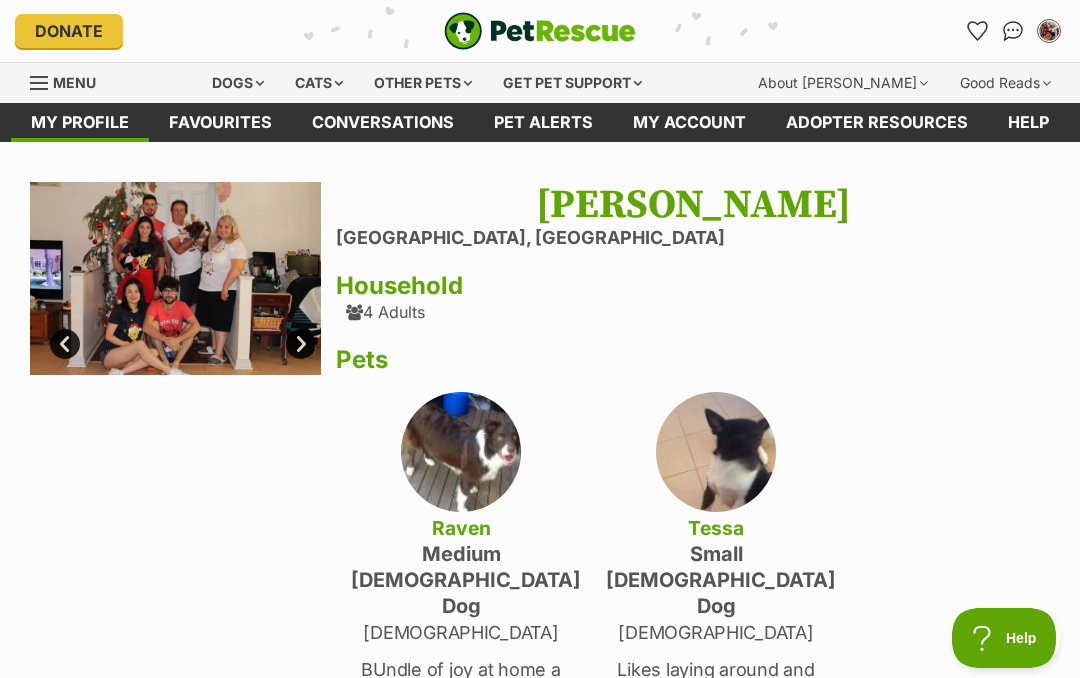 click at bounding box center (175, 279) 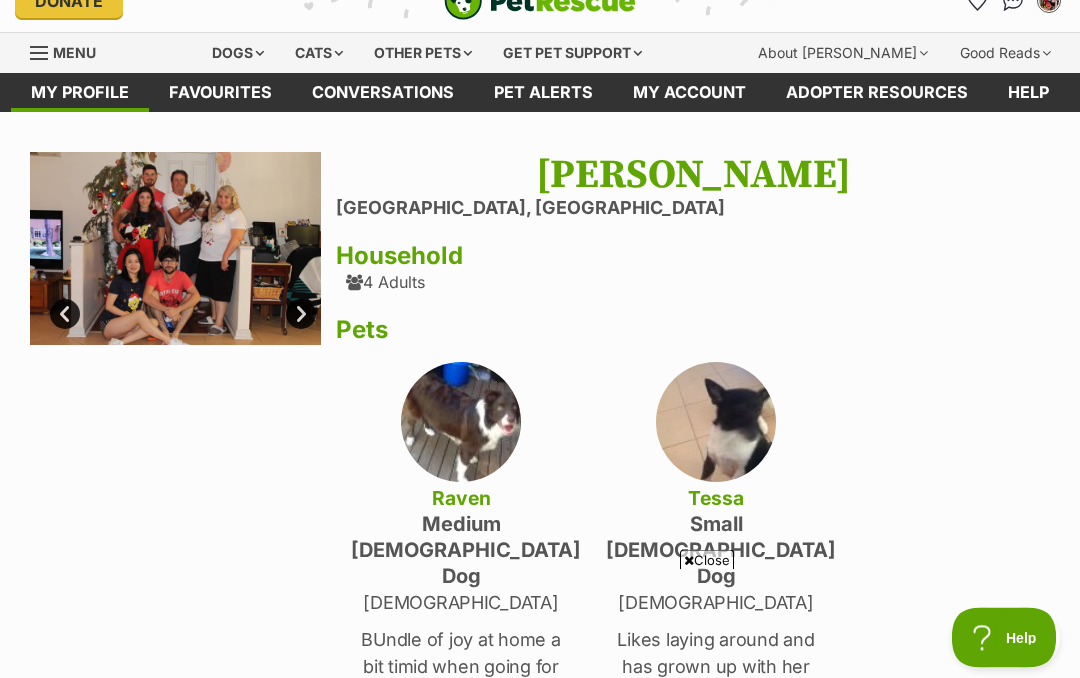 scroll, scrollTop: 0, scrollLeft: 0, axis: both 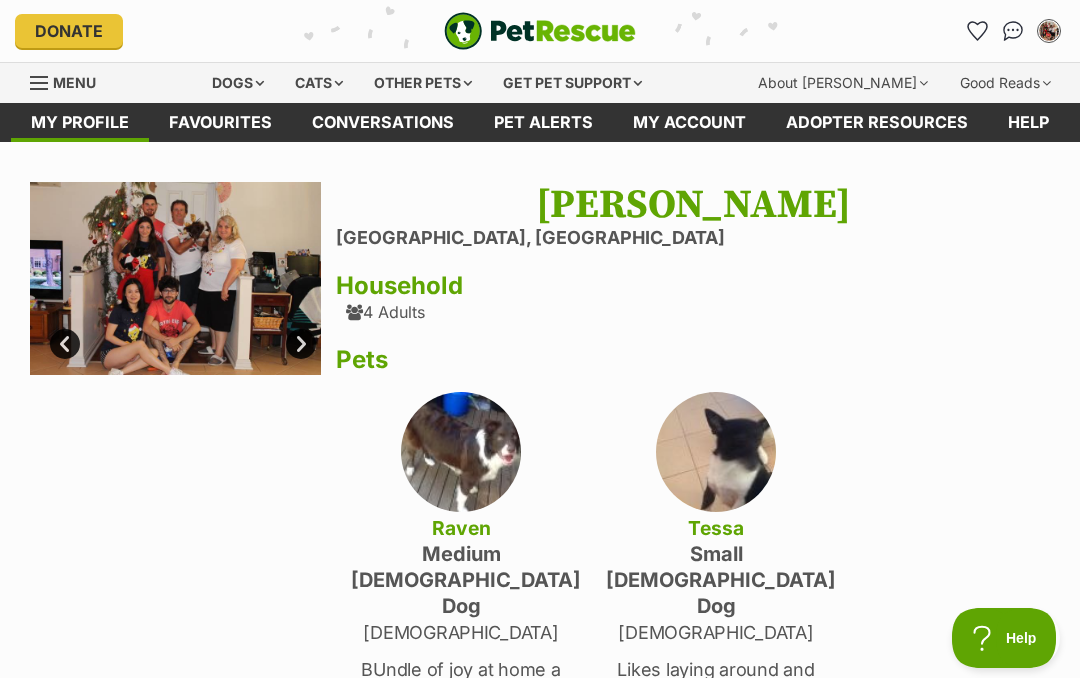 click at bounding box center [175, 279] 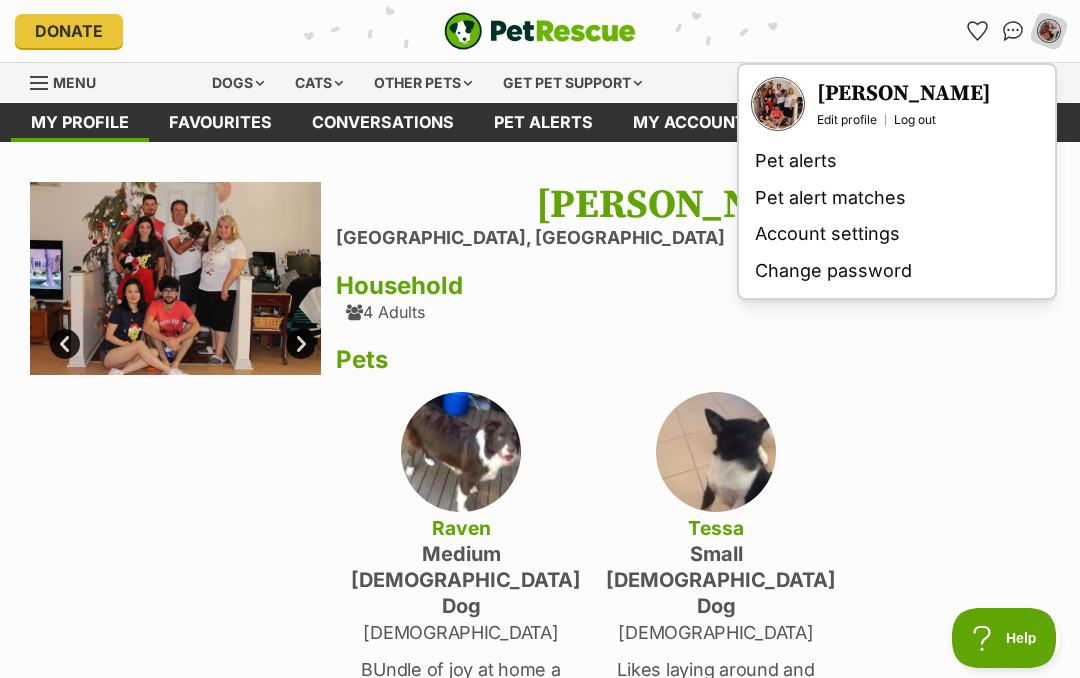 click on "Edit profile" at bounding box center [847, 120] 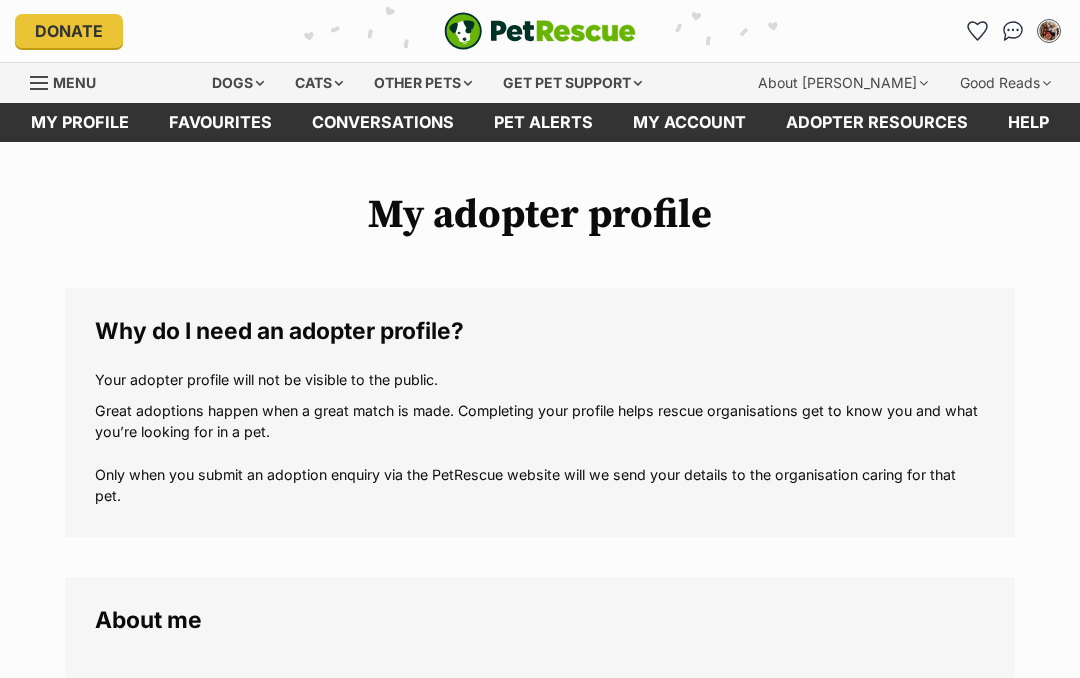 scroll, scrollTop: 0, scrollLeft: 0, axis: both 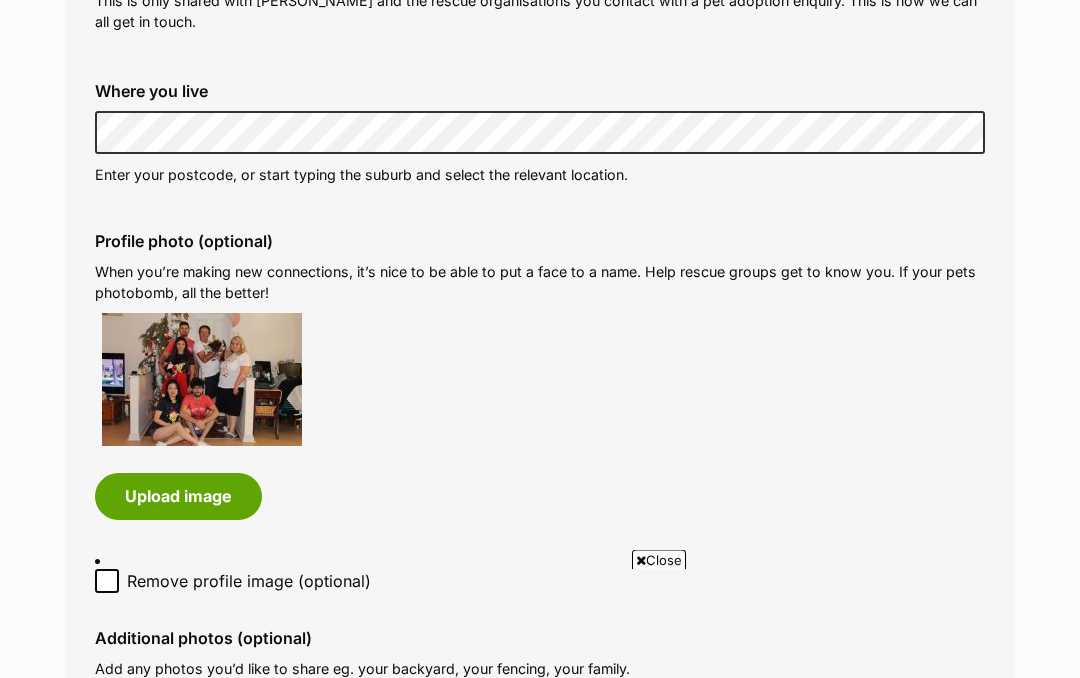 click on "Upload image" at bounding box center [178, 497] 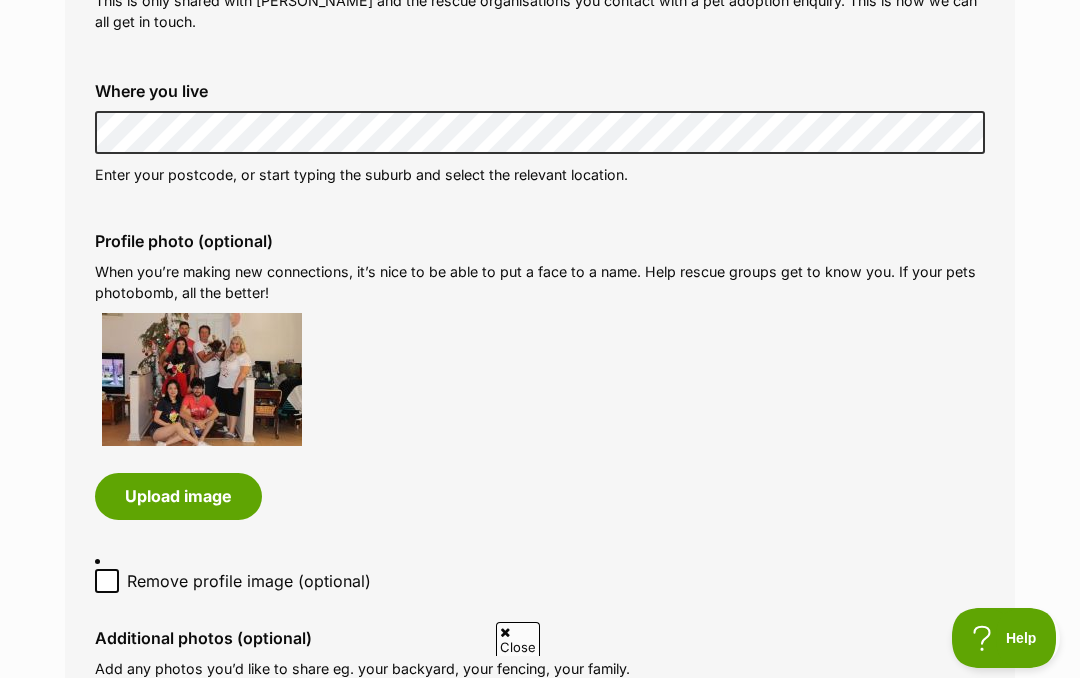 scroll, scrollTop: 0, scrollLeft: 0, axis: both 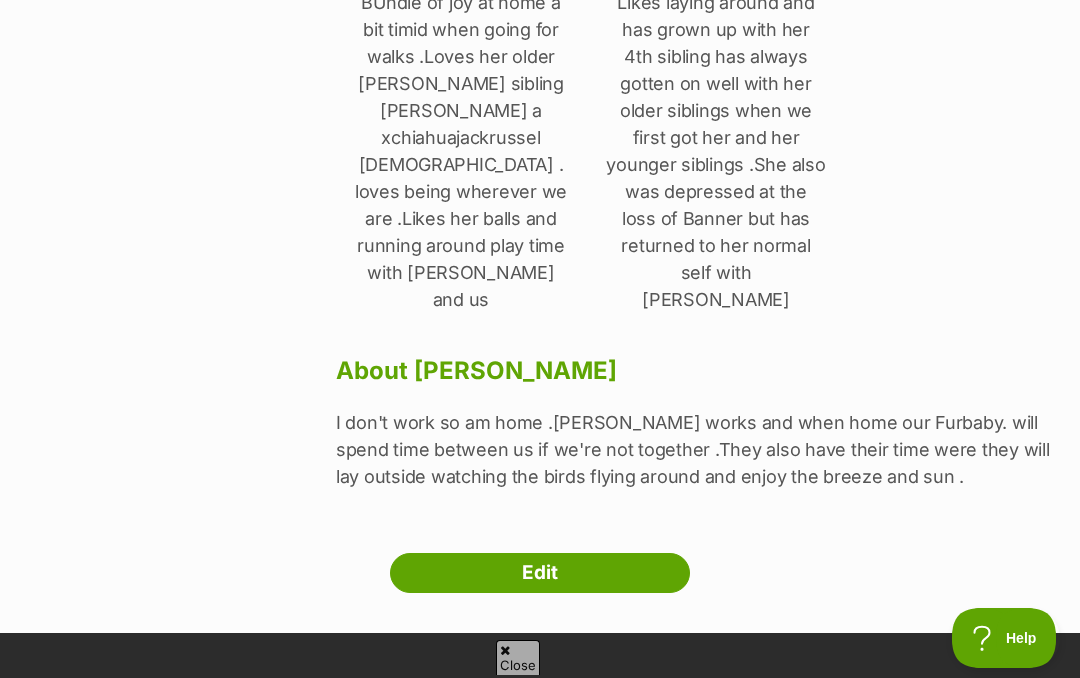 click on "Edit" at bounding box center [540, 573] 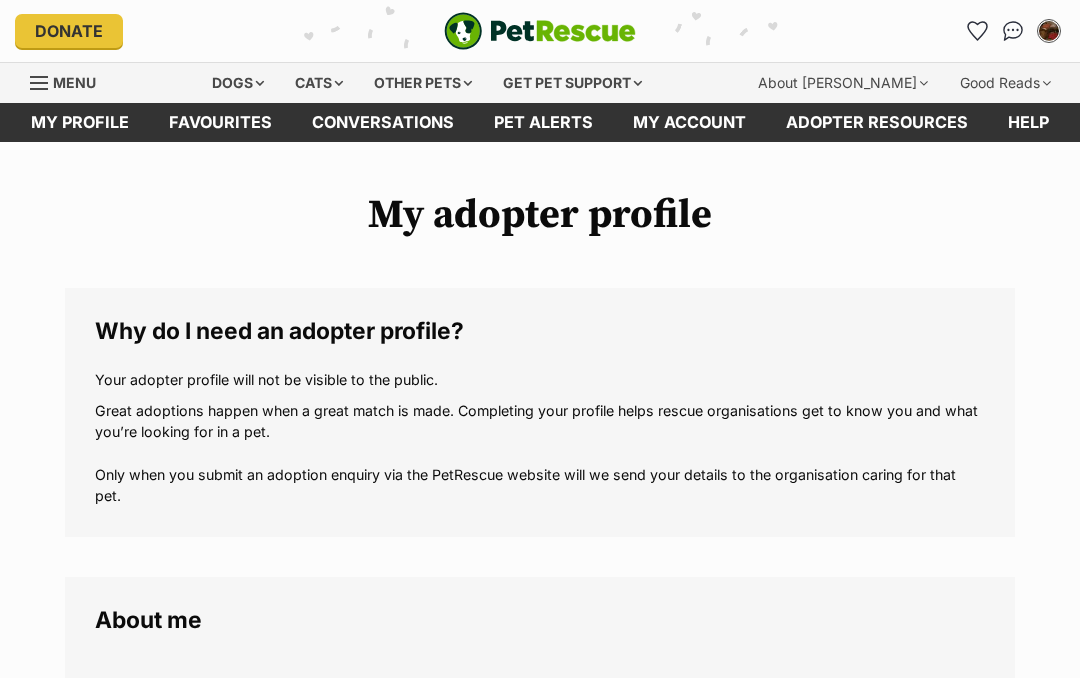 scroll, scrollTop: 0, scrollLeft: 0, axis: both 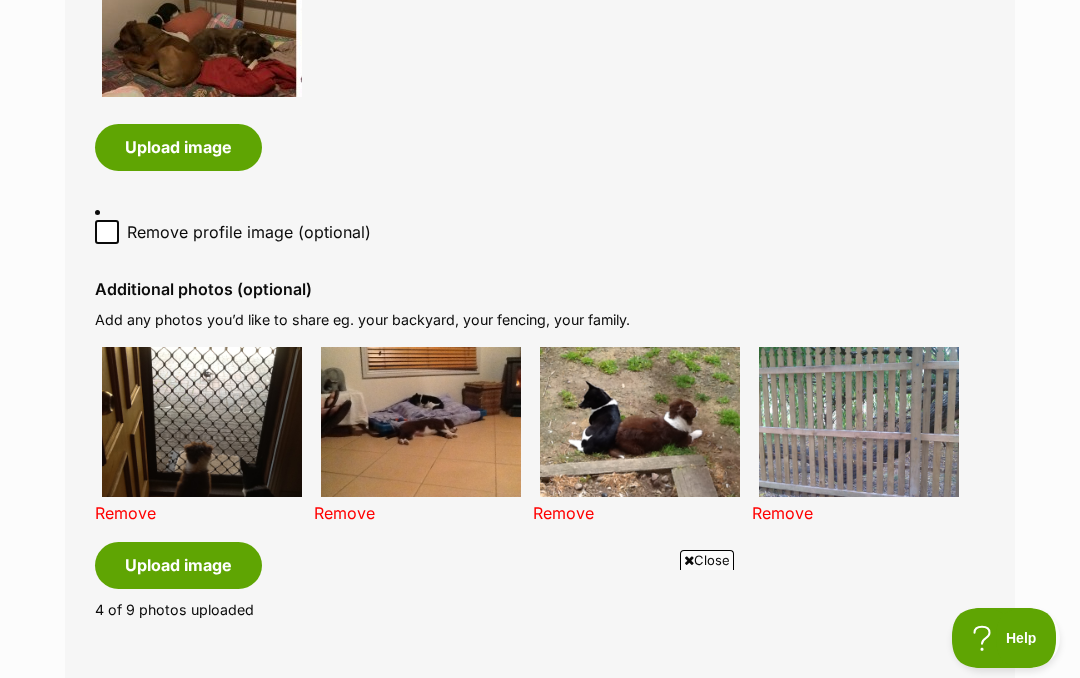 click on "Upload image" at bounding box center (178, 565) 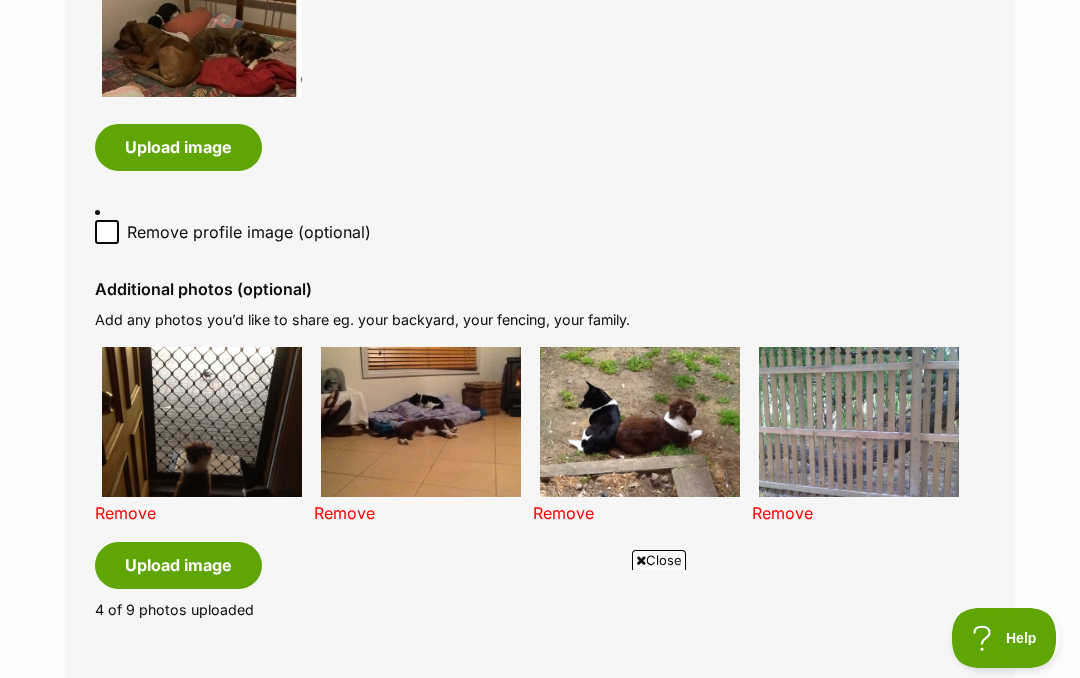 scroll, scrollTop: 0, scrollLeft: 0, axis: both 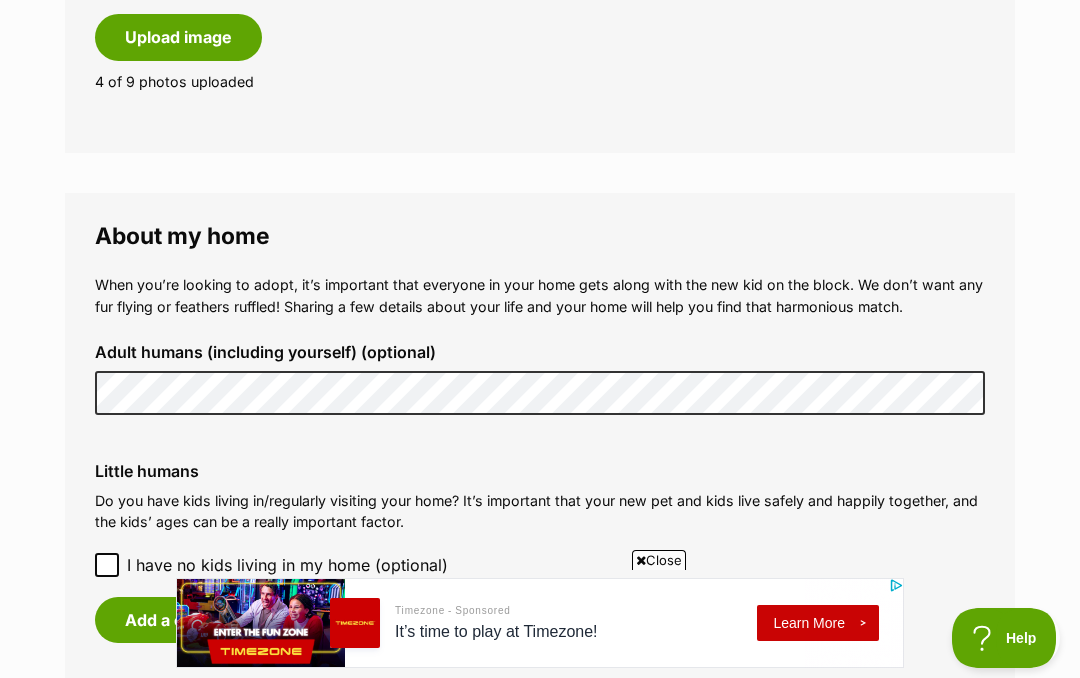 click on "About me
Phone number (optional)
This is only shared with PetRescue and the rescue organisations you contact with a pet adoption enquiry. This is how we can all get in touch.
Where you live
Address line 1 (optional)
Address line 2 (optional)
Suburb (optional)
State South Australia
Postcode
Enter your postcode, or start typing the suburb and select the relevant location.
Profile photo (optional)
When you’re making new connections, it’s nice to be able to put a face to a name. Help rescue groups get to know you. If your pets photobomb, all the better!
Upload image
Remove profile image (optional)
Additional photos (optional)
Add any photos you’d like to share eg. your backyard, your fencing, your family.
Remove
Remove
Remove
Remove
Upload image
4 of 9 photos uploaded" at bounding box center (540, -452) 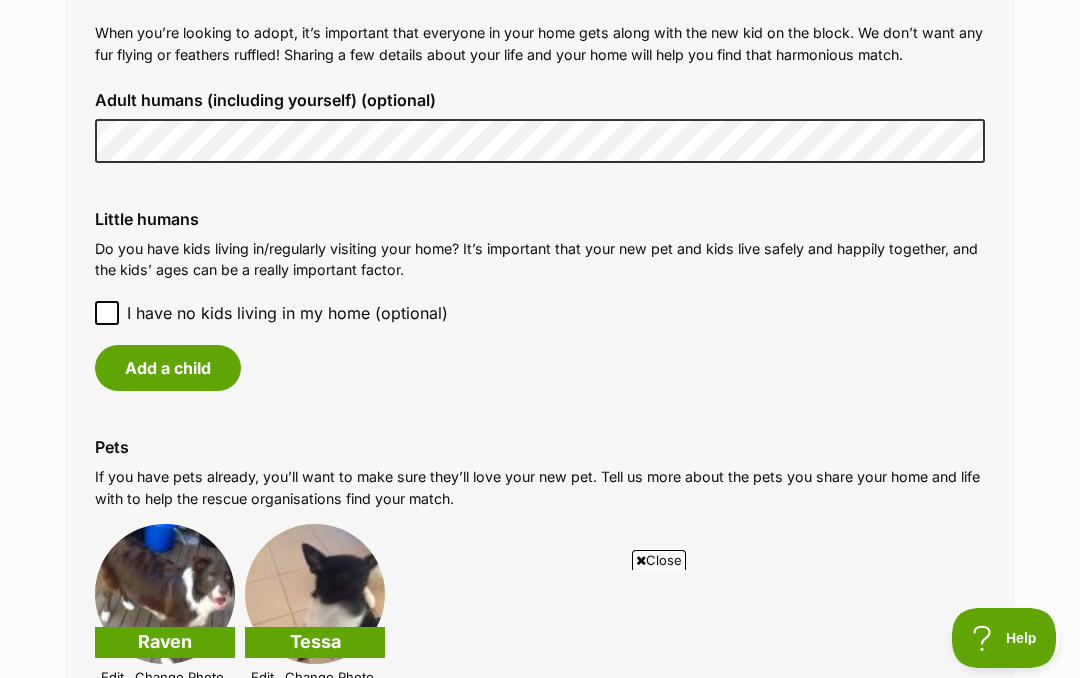scroll, scrollTop: 0, scrollLeft: 0, axis: both 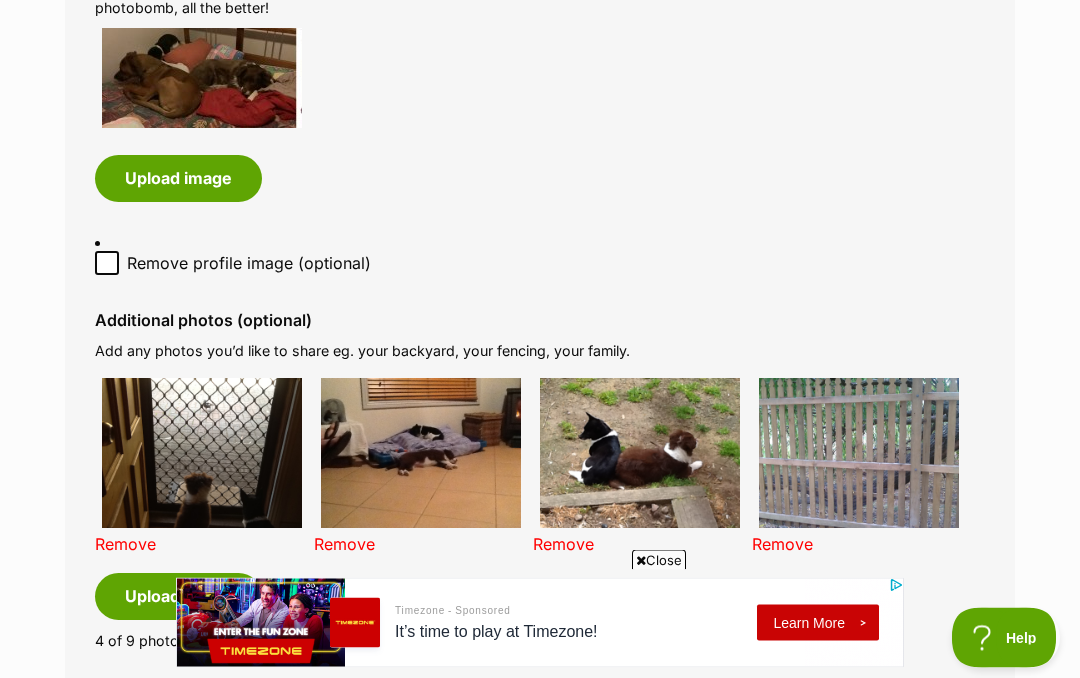 click on "Upload image" at bounding box center [178, 597] 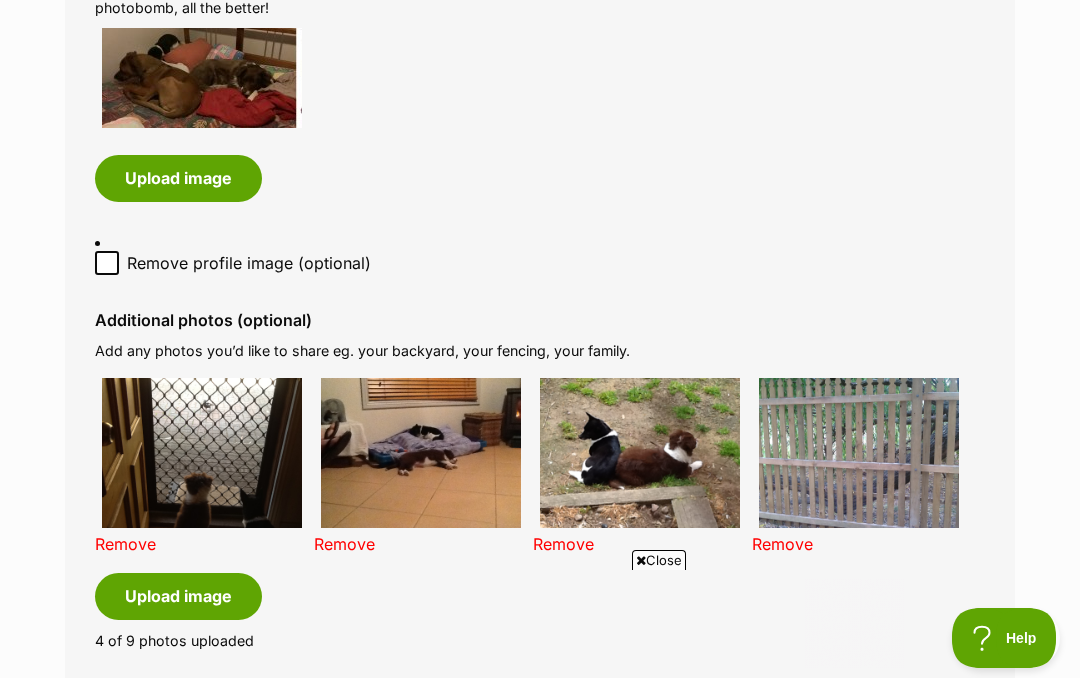 scroll, scrollTop: 0, scrollLeft: 0, axis: both 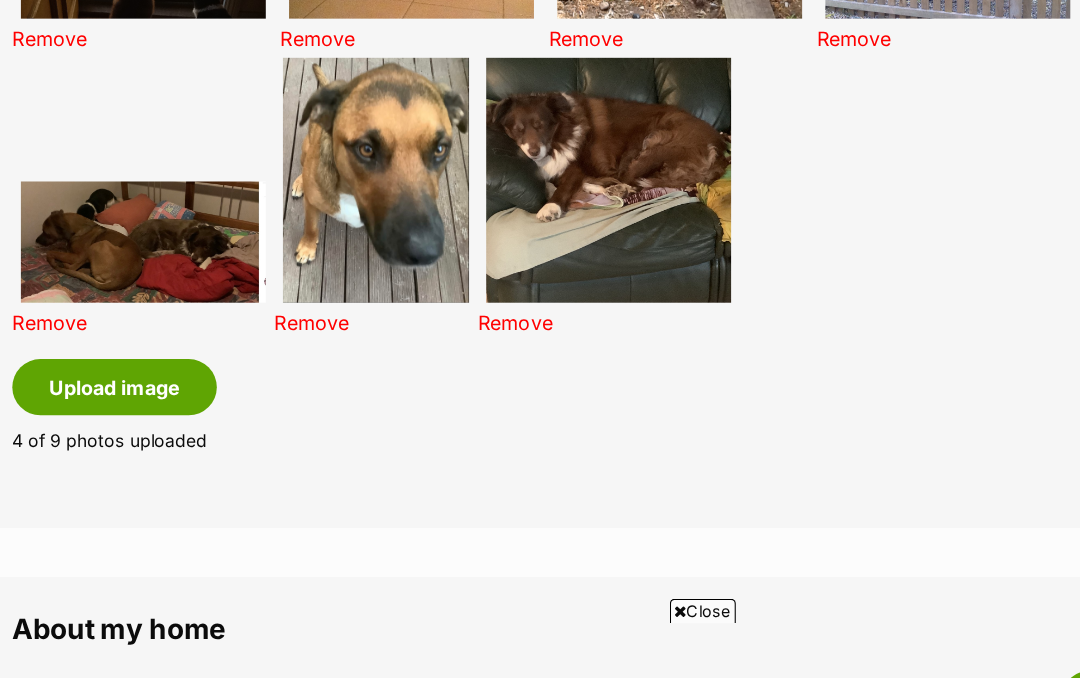click on "Remove" at bounding box center (505, 324) 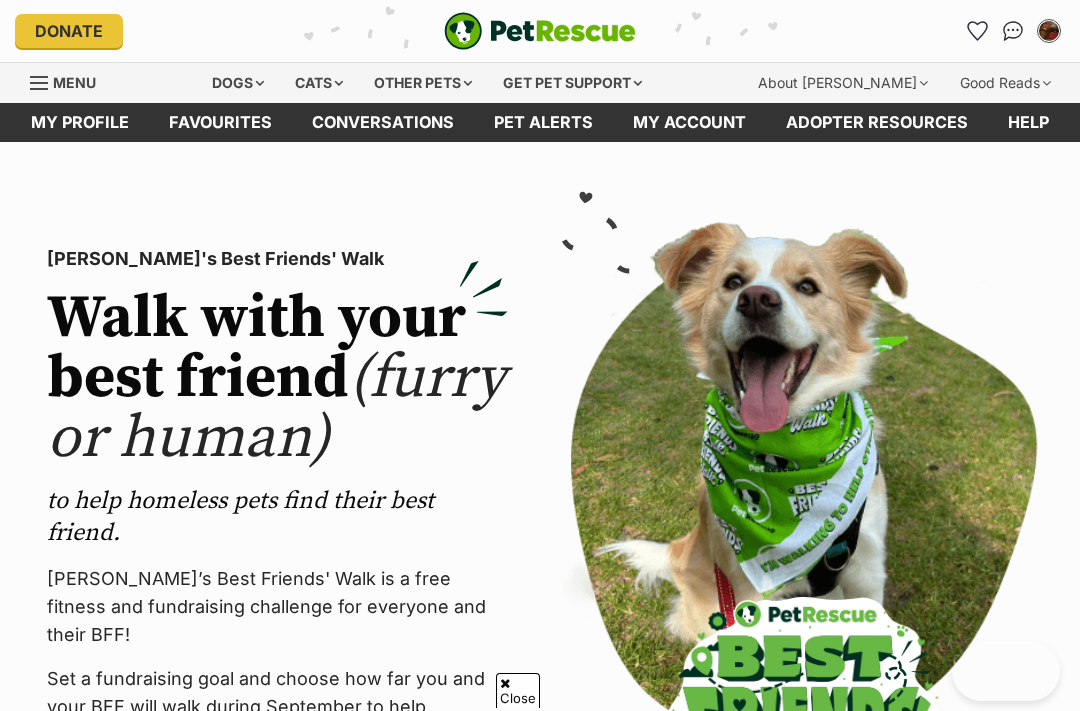 scroll, scrollTop: 100, scrollLeft: 0, axis: vertical 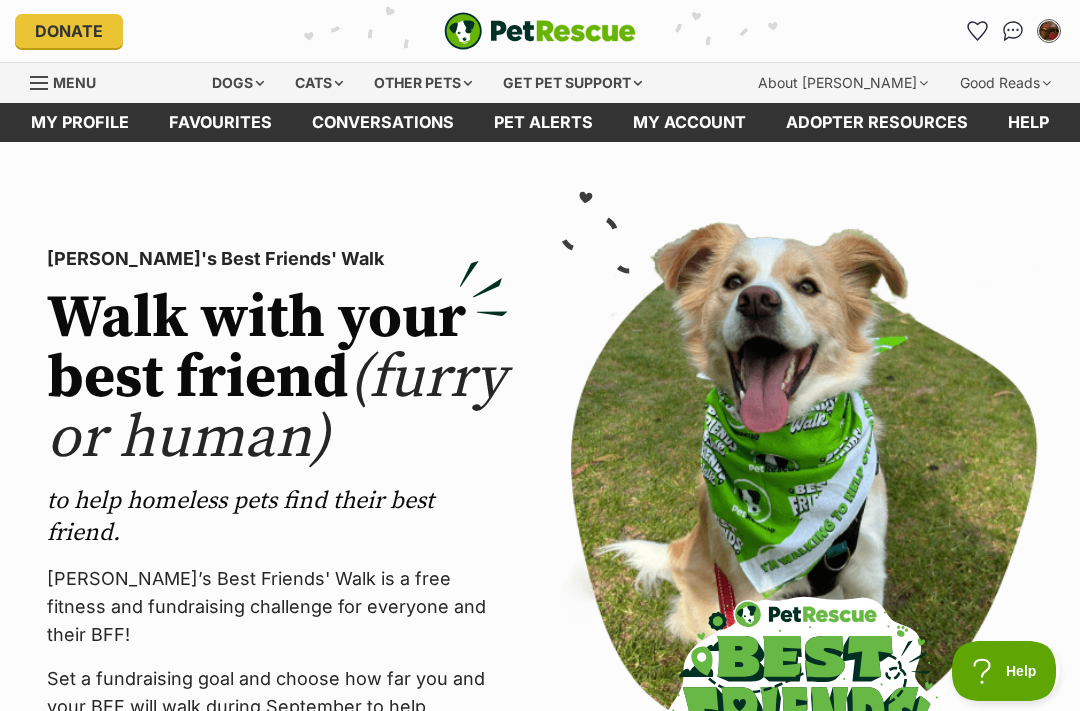 click at bounding box center [1049, 31] 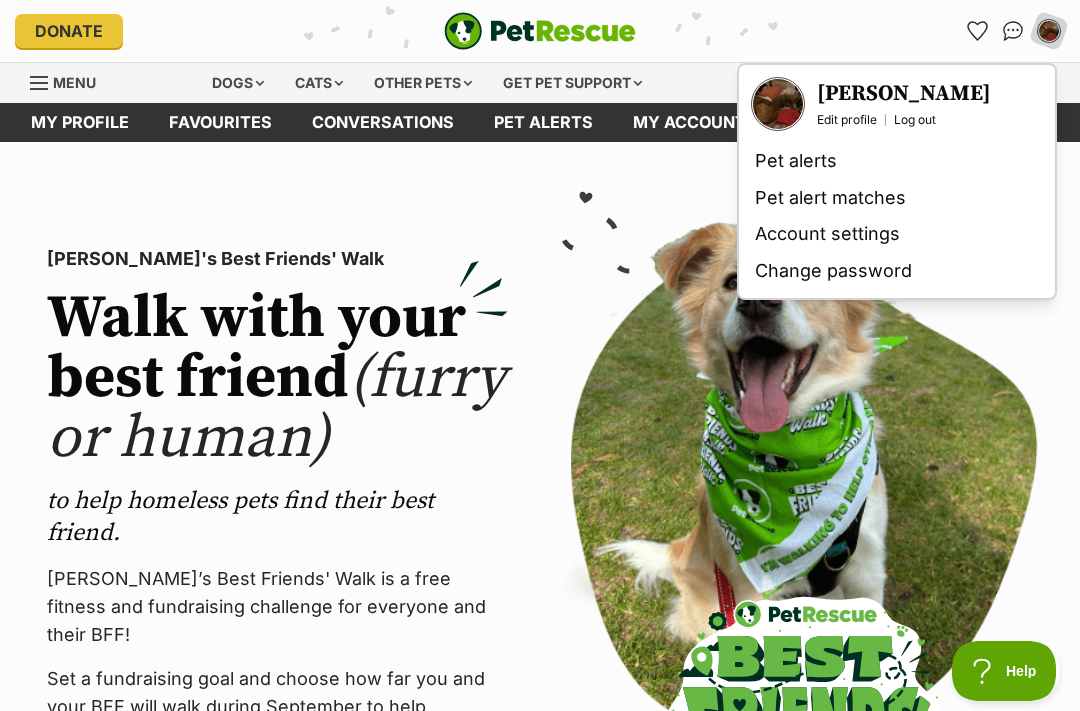 click on "Edit profile" at bounding box center (847, 120) 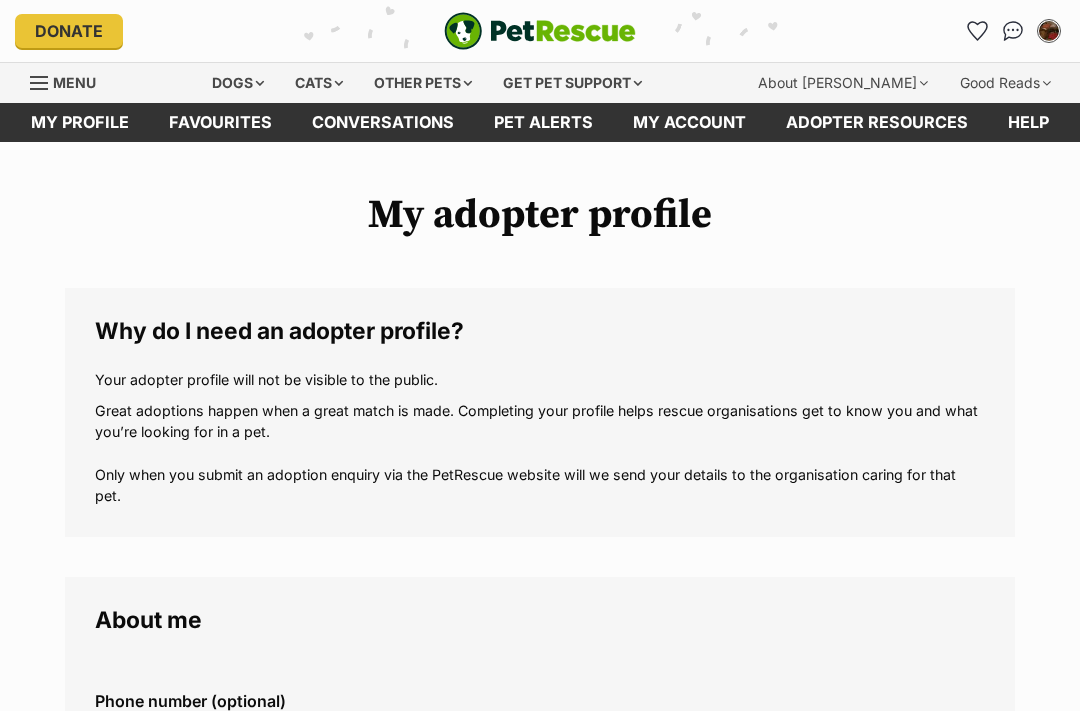 scroll, scrollTop: 0, scrollLeft: 0, axis: both 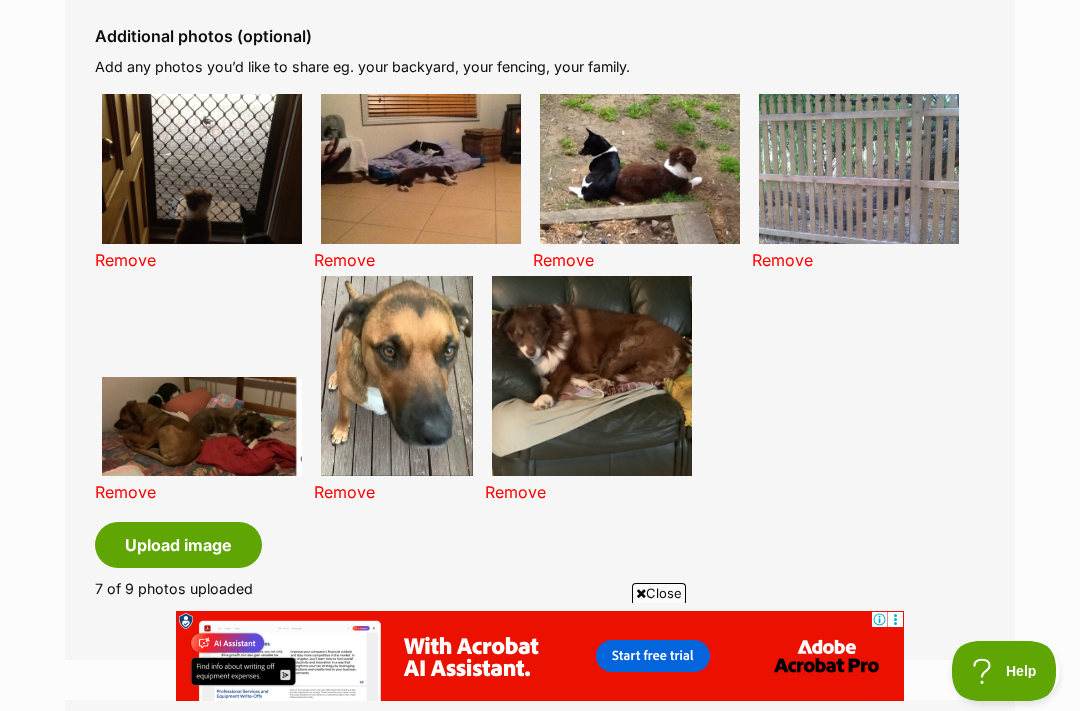 click on "Remove" at bounding box center (125, 492) 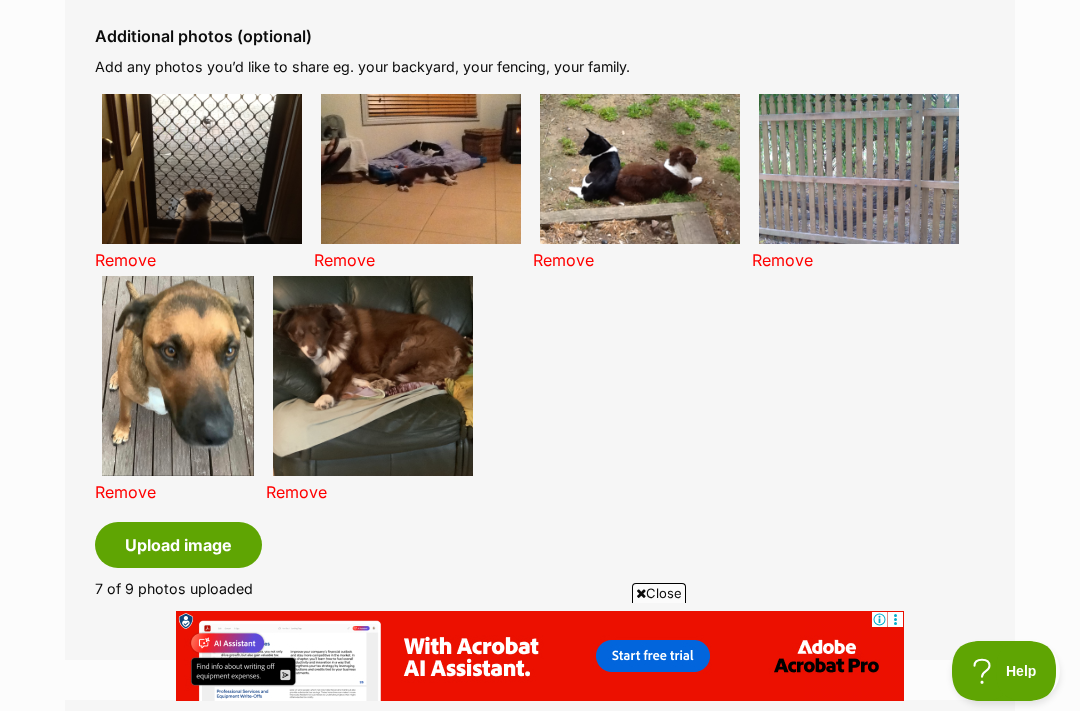 click on "Remove" at bounding box center [296, 492] 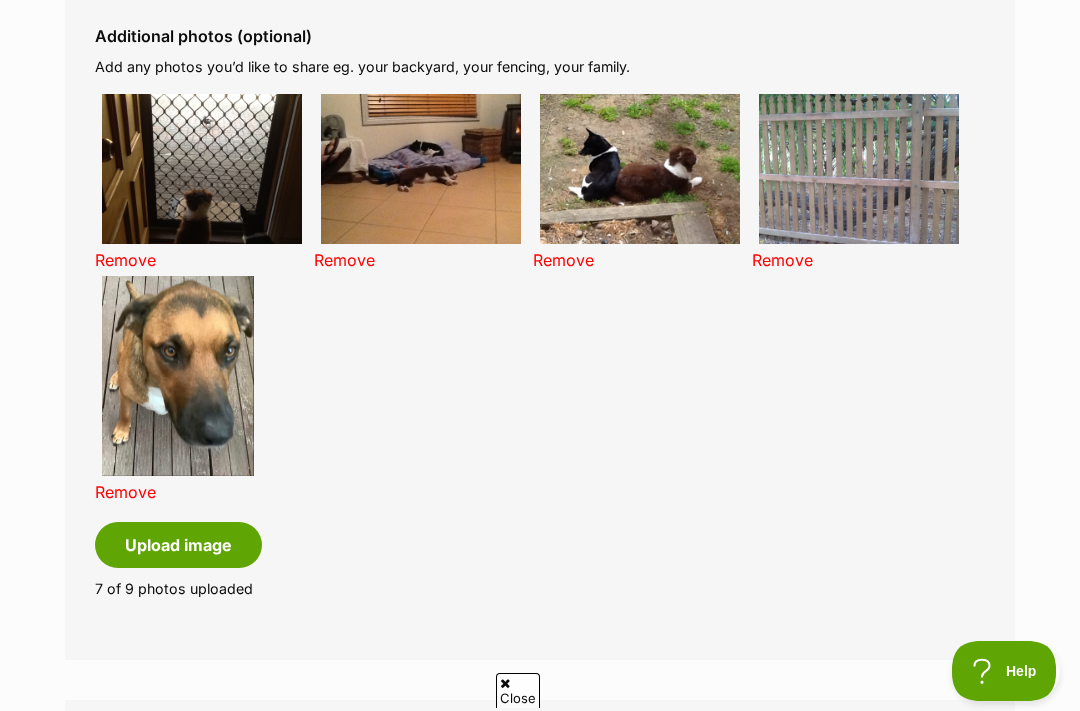 click on "Upload image" at bounding box center [178, 545] 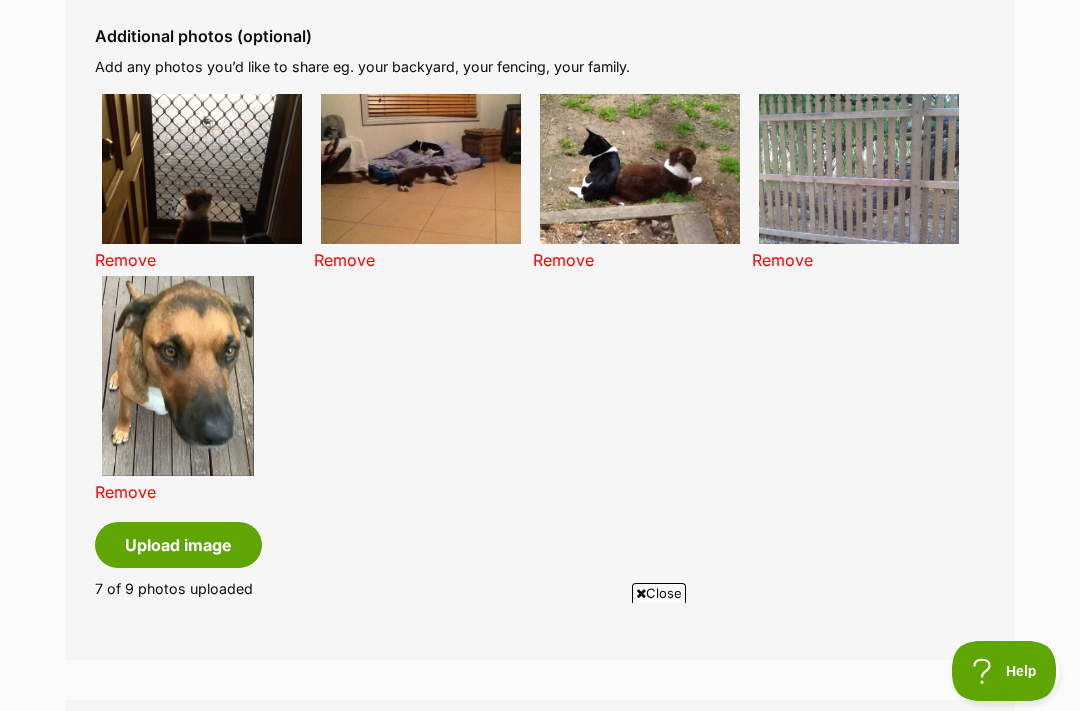 scroll, scrollTop: 0, scrollLeft: 0, axis: both 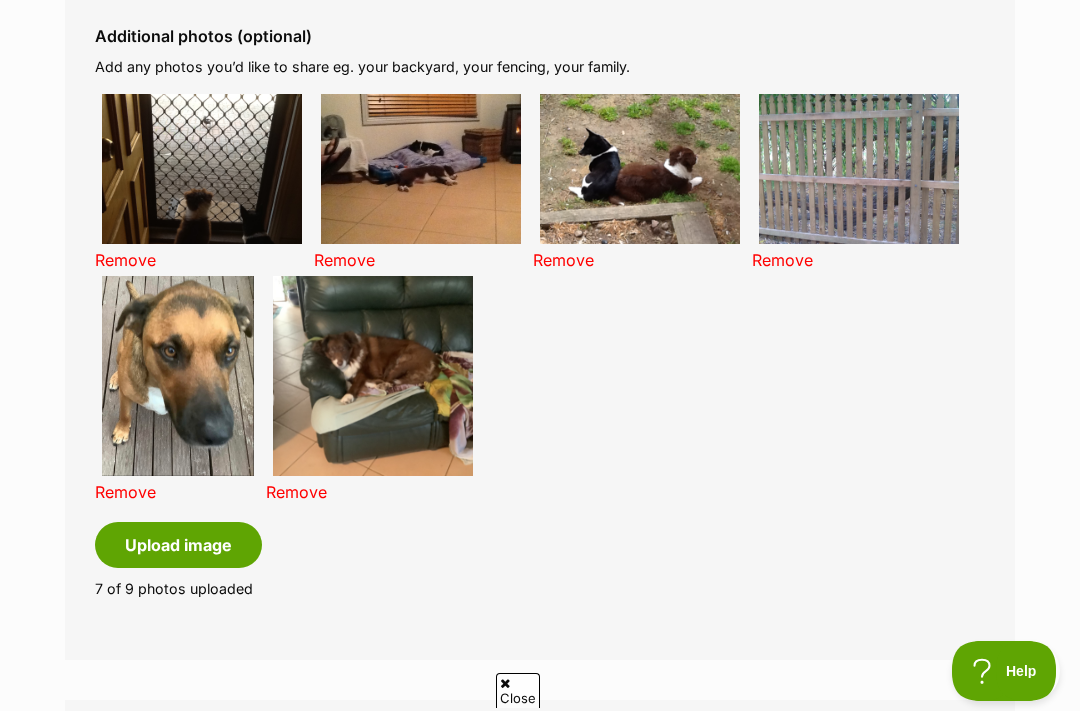 click on "Remove" at bounding box center (296, 492) 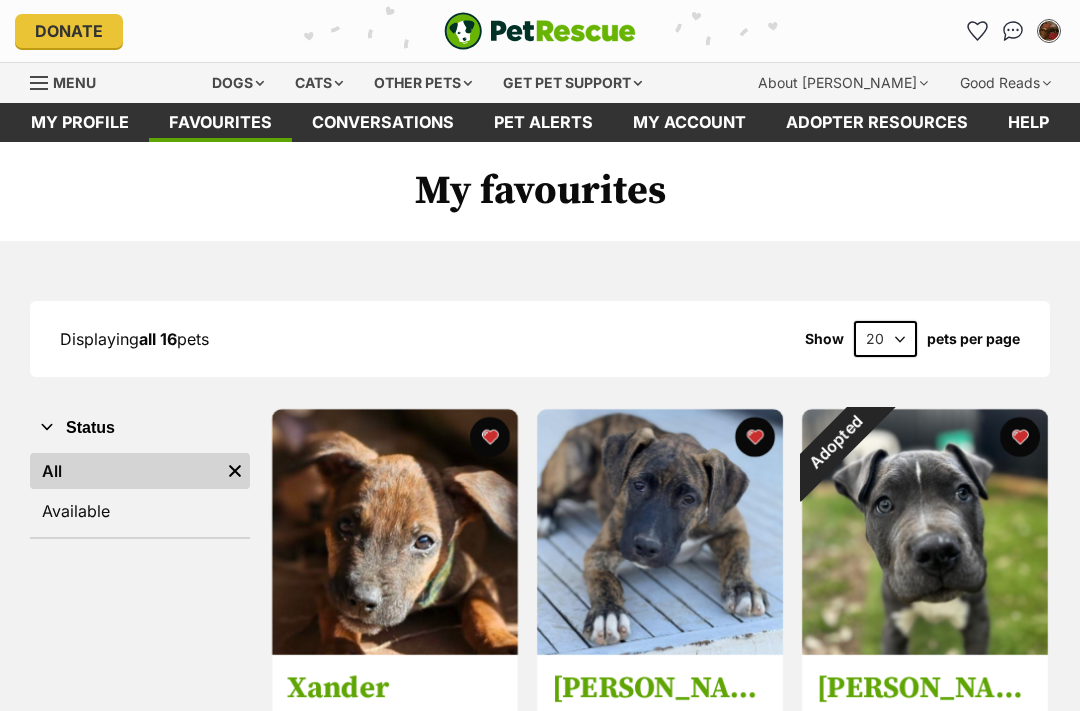 scroll, scrollTop: 0, scrollLeft: 0, axis: both 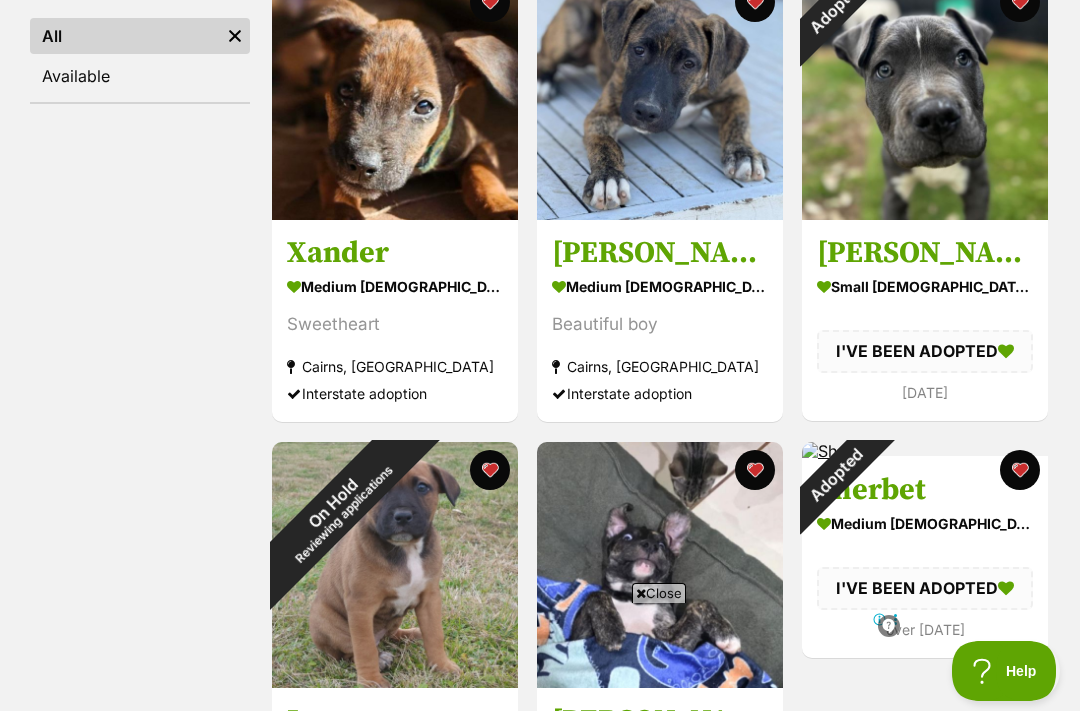 click on "Close" at bounding box center [659, 593] 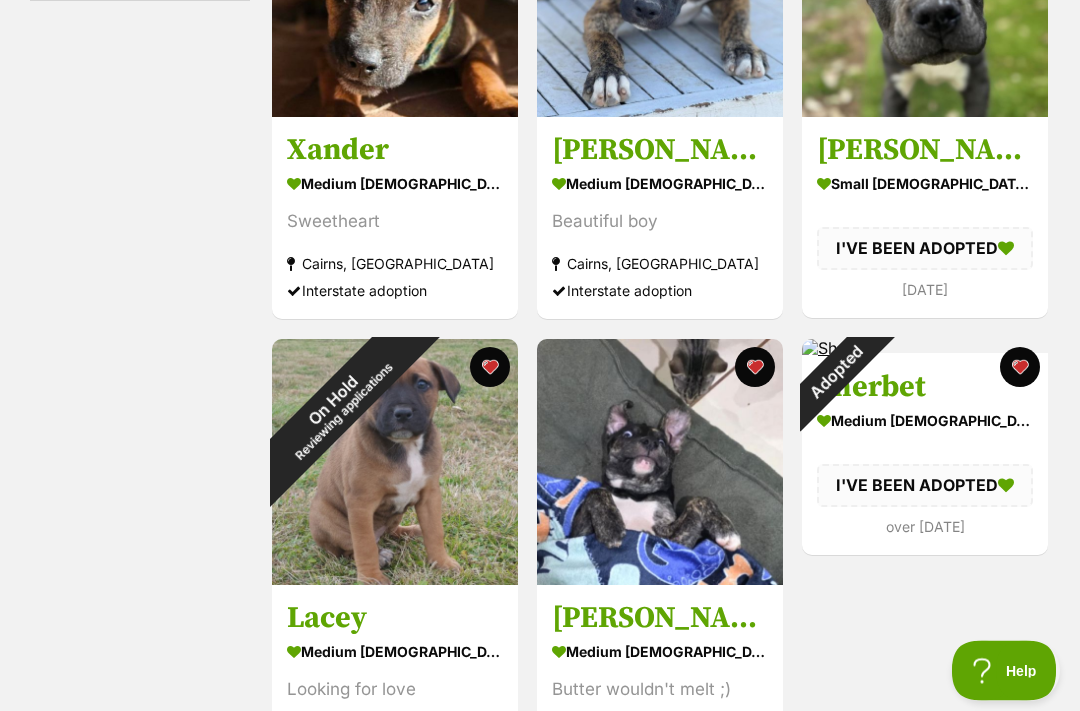 scroll, scrollTop: 538, scrollLeft: 0, axis: vertical 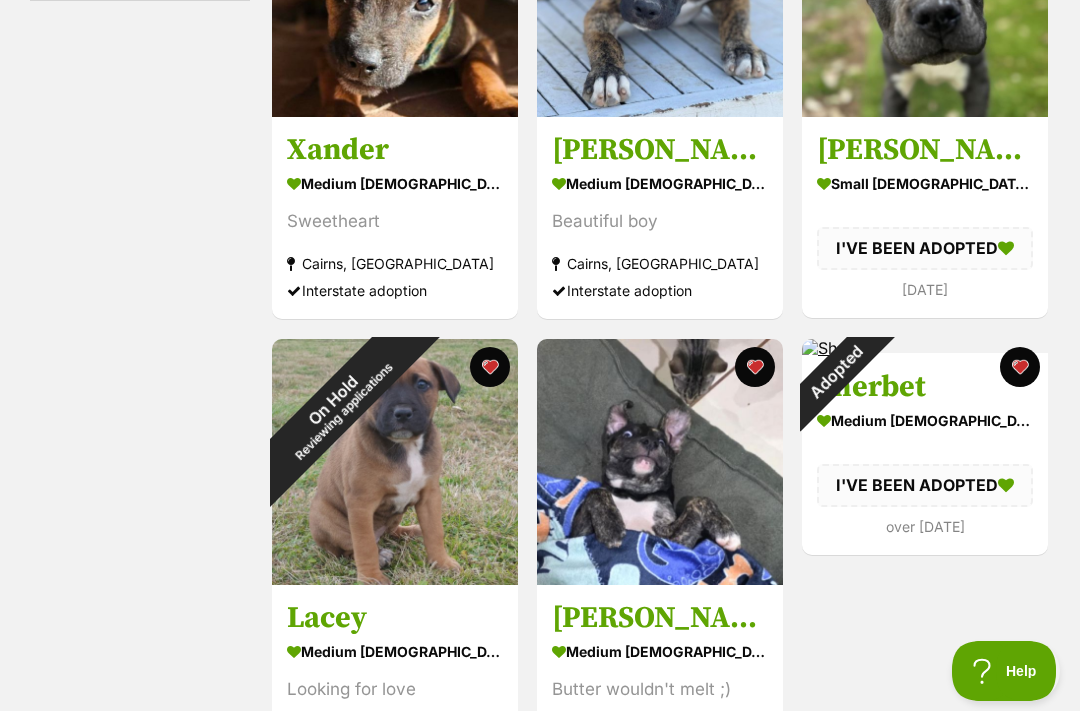 click at bounding box center (660, 462) 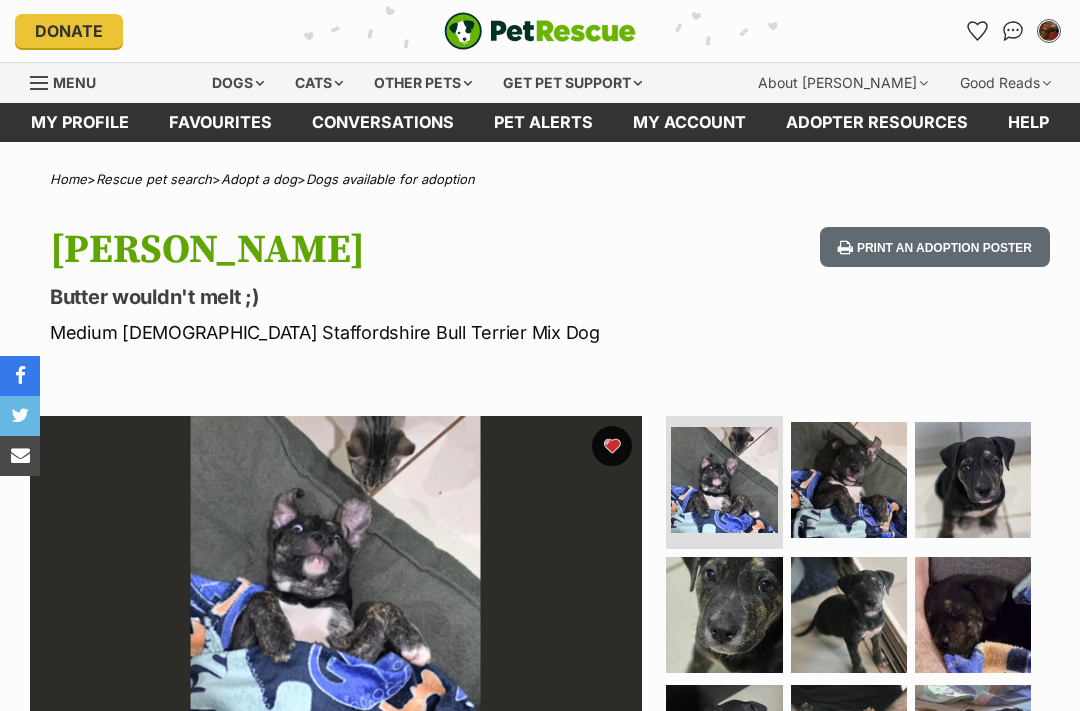 scroll, scrollTop: 0, scrollLeft: 0, axis: both 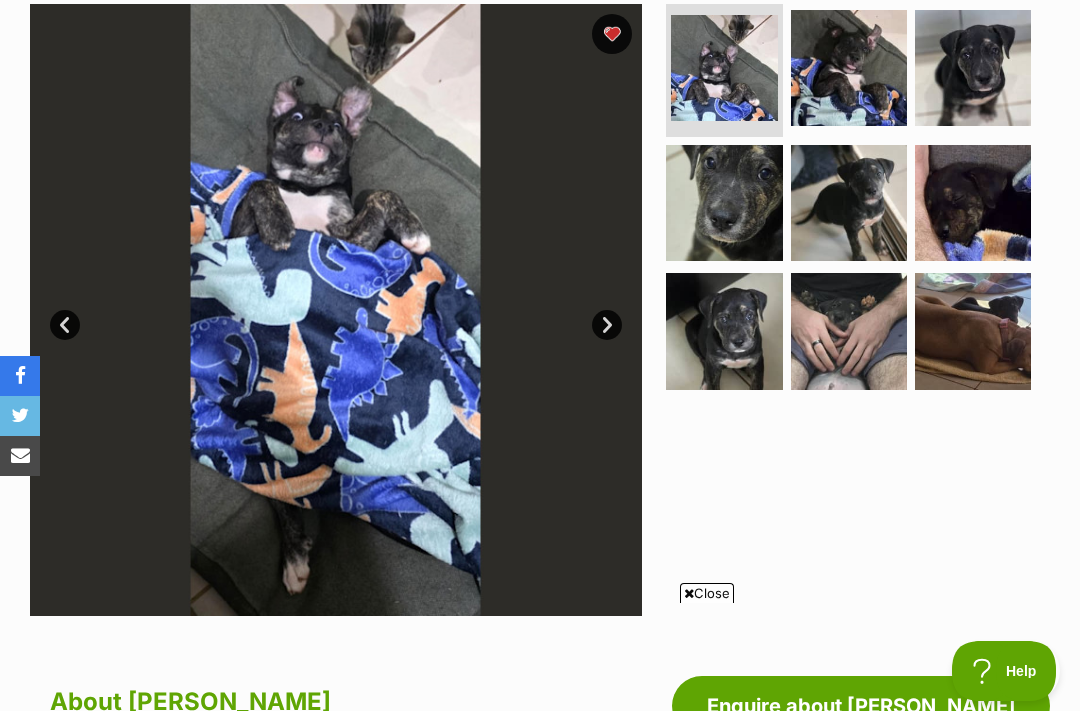 click at bounding box center (849, 203) 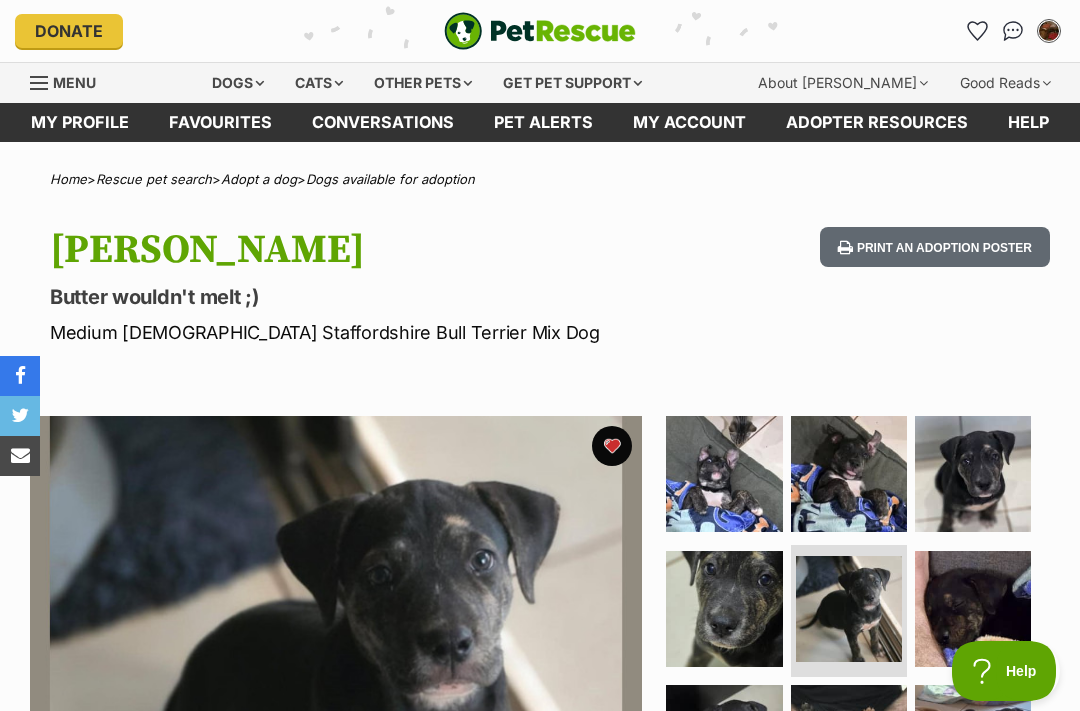 scroll, scrollTop: 0, scrollLeft: 0, axis: both 